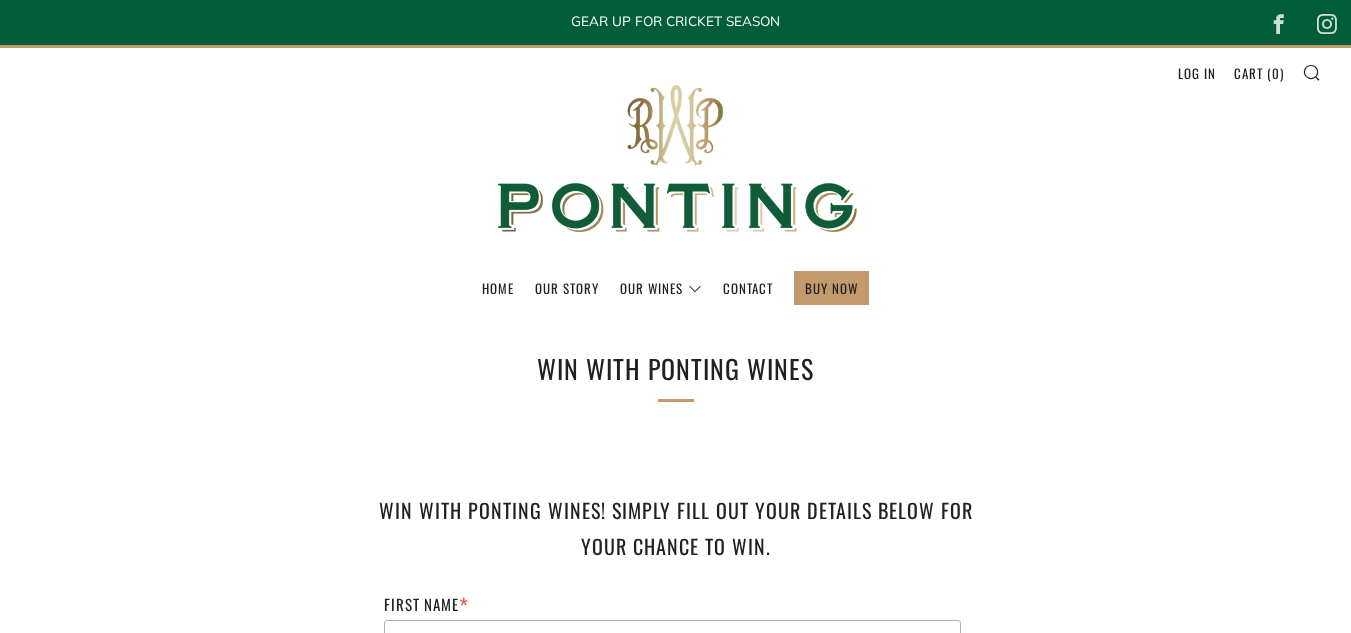 scroll, scrollTop: 0, scrollLeft: 0, axis: both 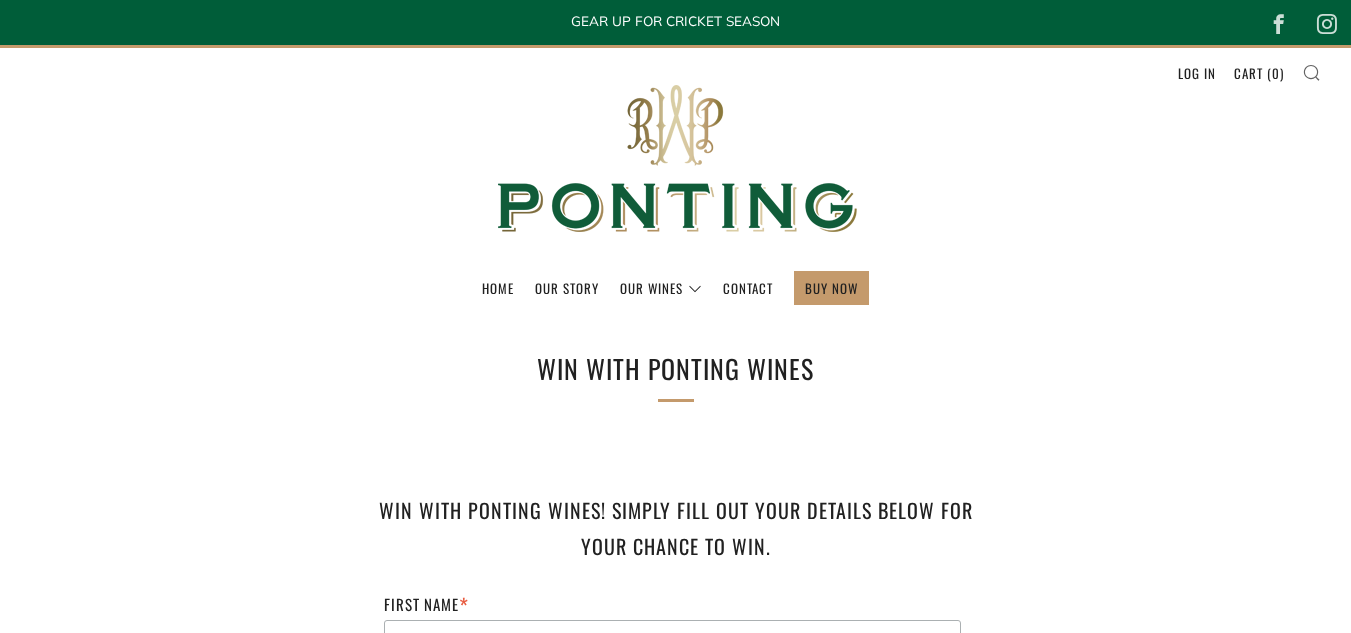 click at bounding box center (1311, 72) 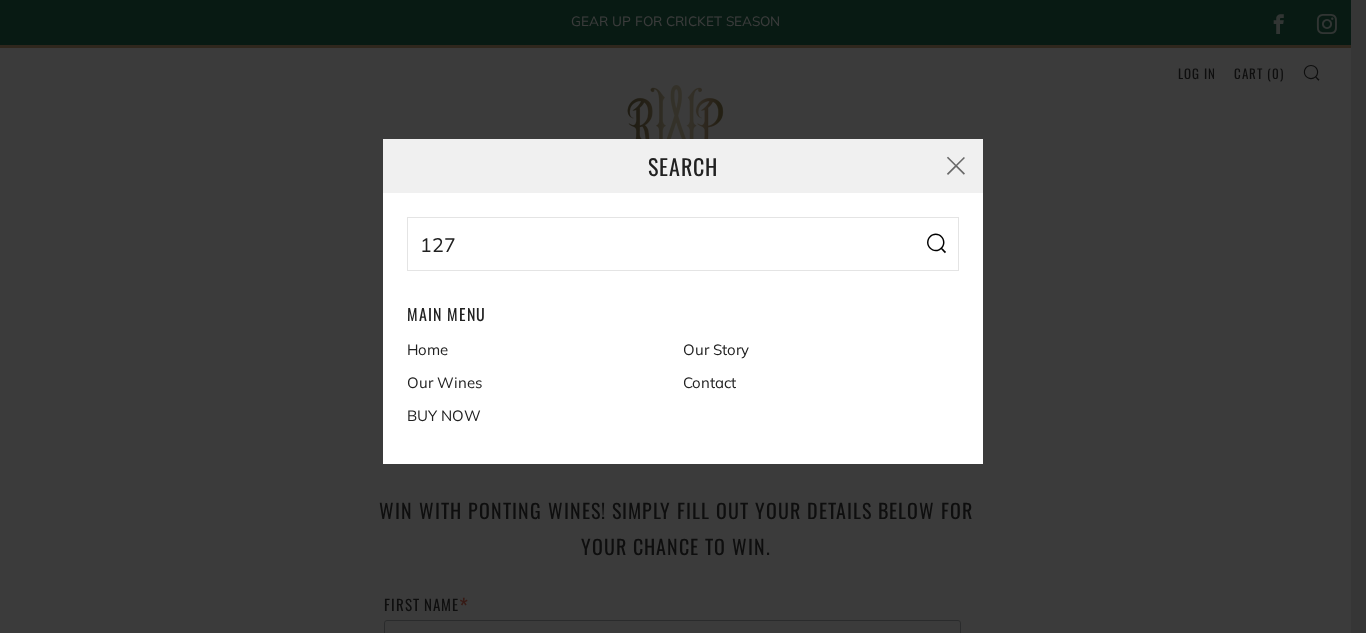 type on "127" 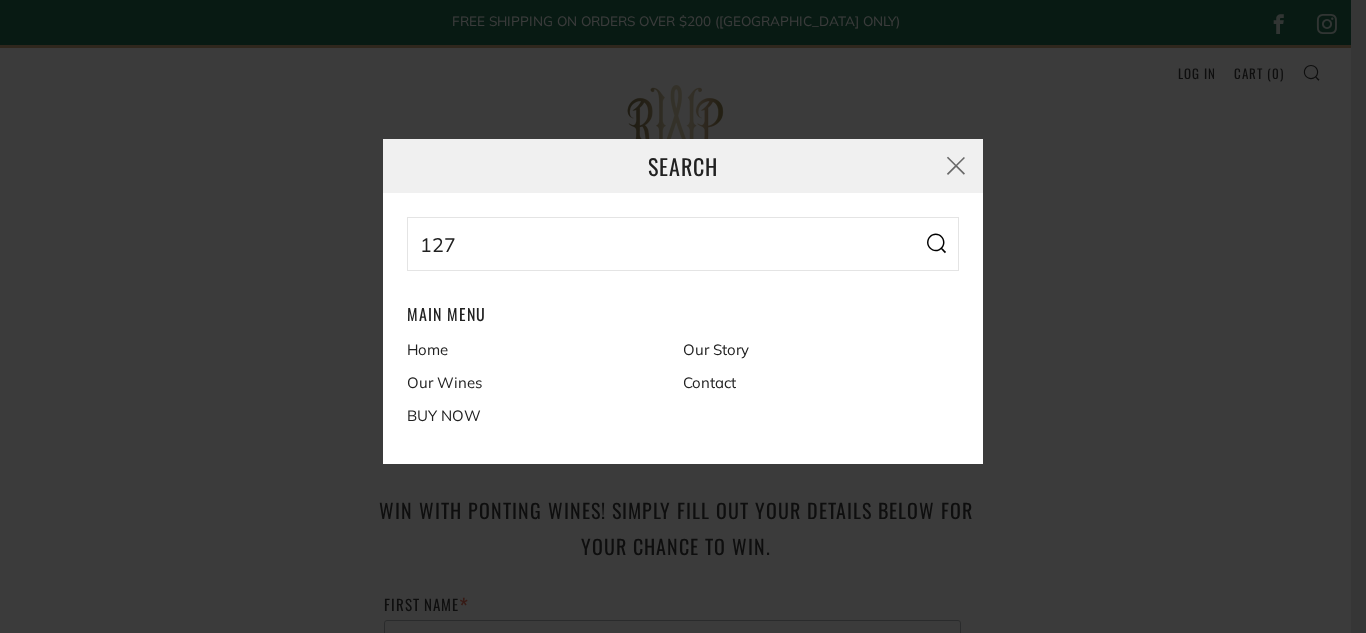 click on "Search" at bounding box center [936, 244] 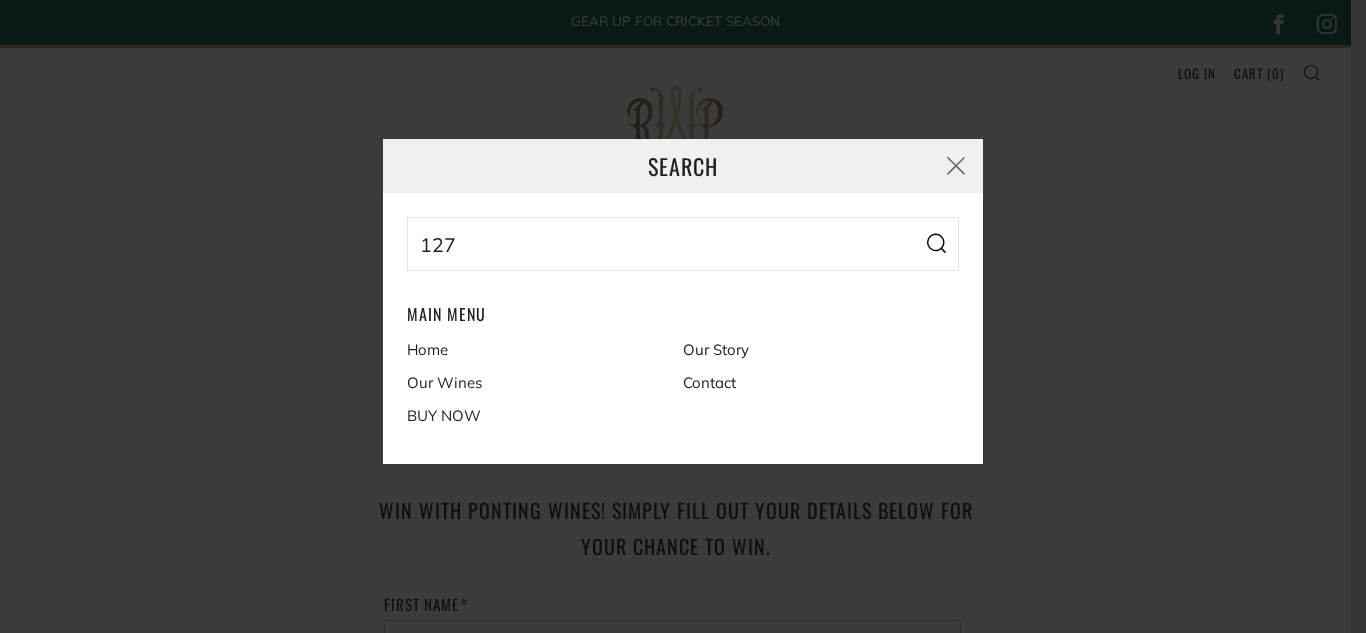 click on "Search" at bounding box center (936, 244) 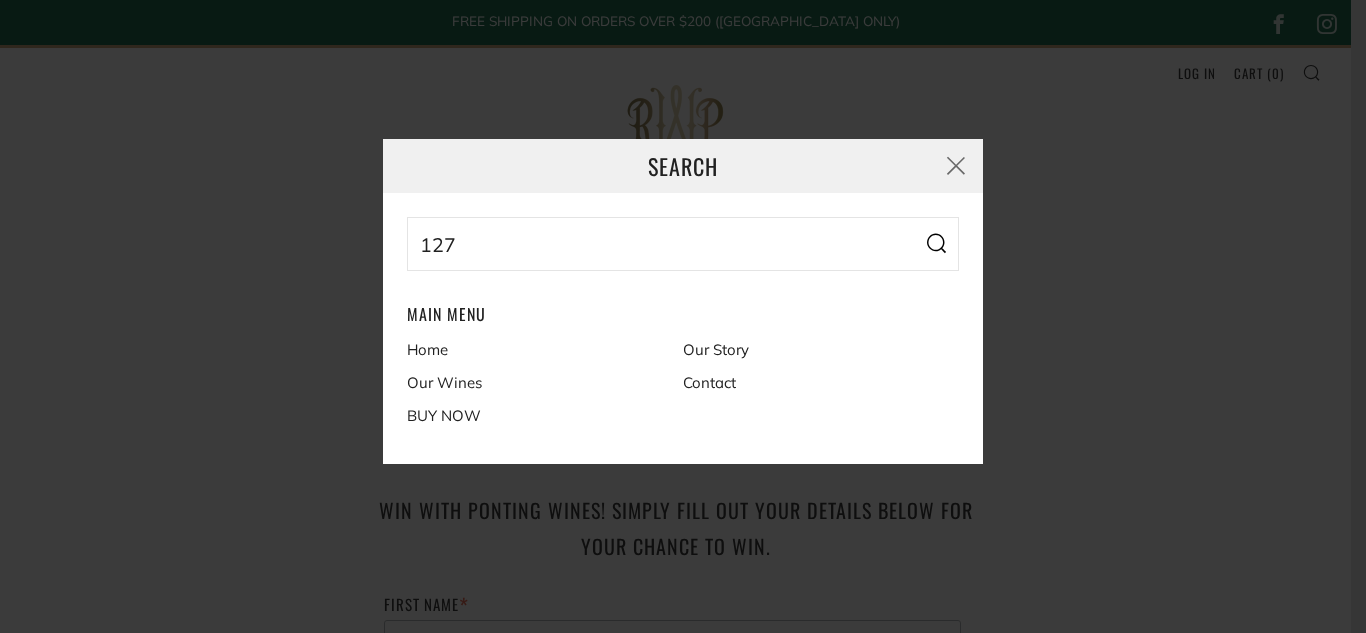 click on "Search" at bounding box center (936, 244) 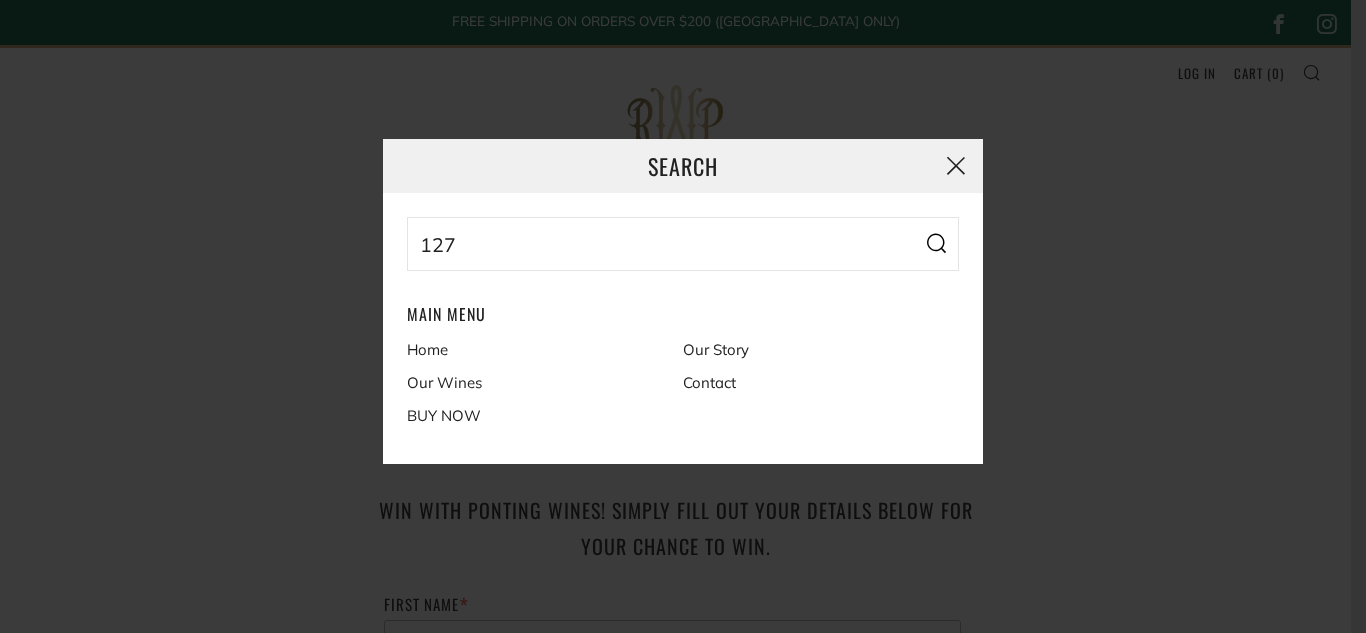 click at bounding box center (956, 166) 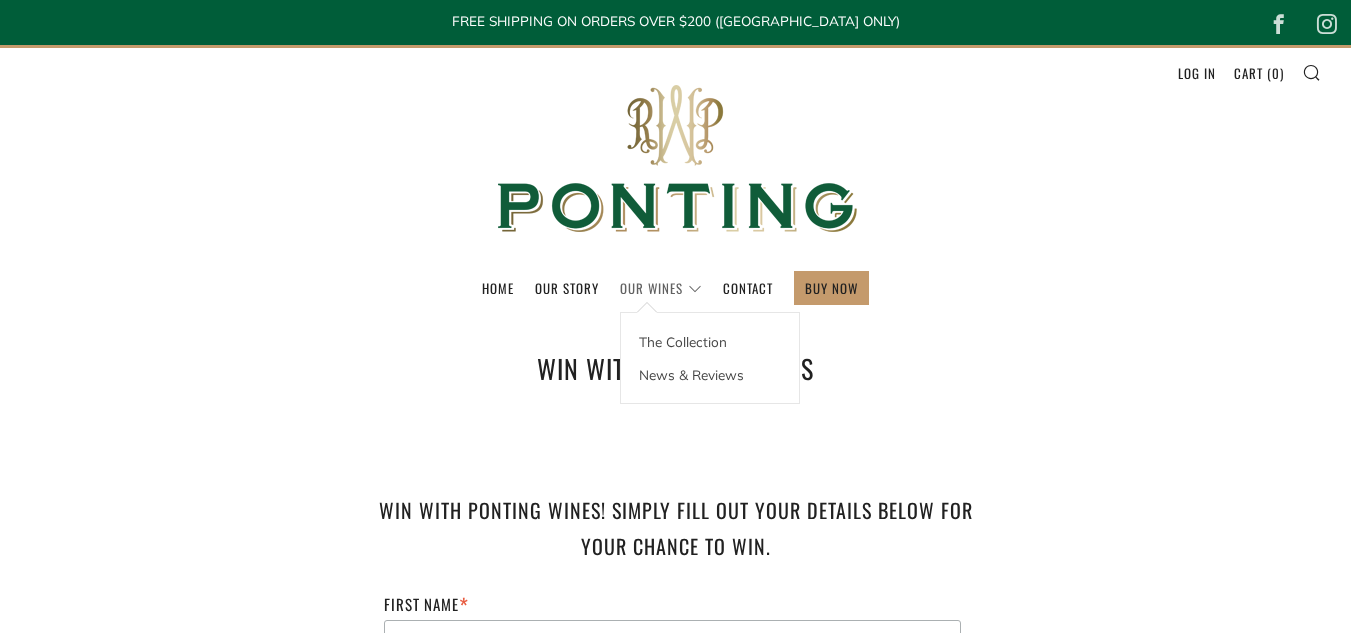 click on "Our Wines" at bounding box center (661, 288) 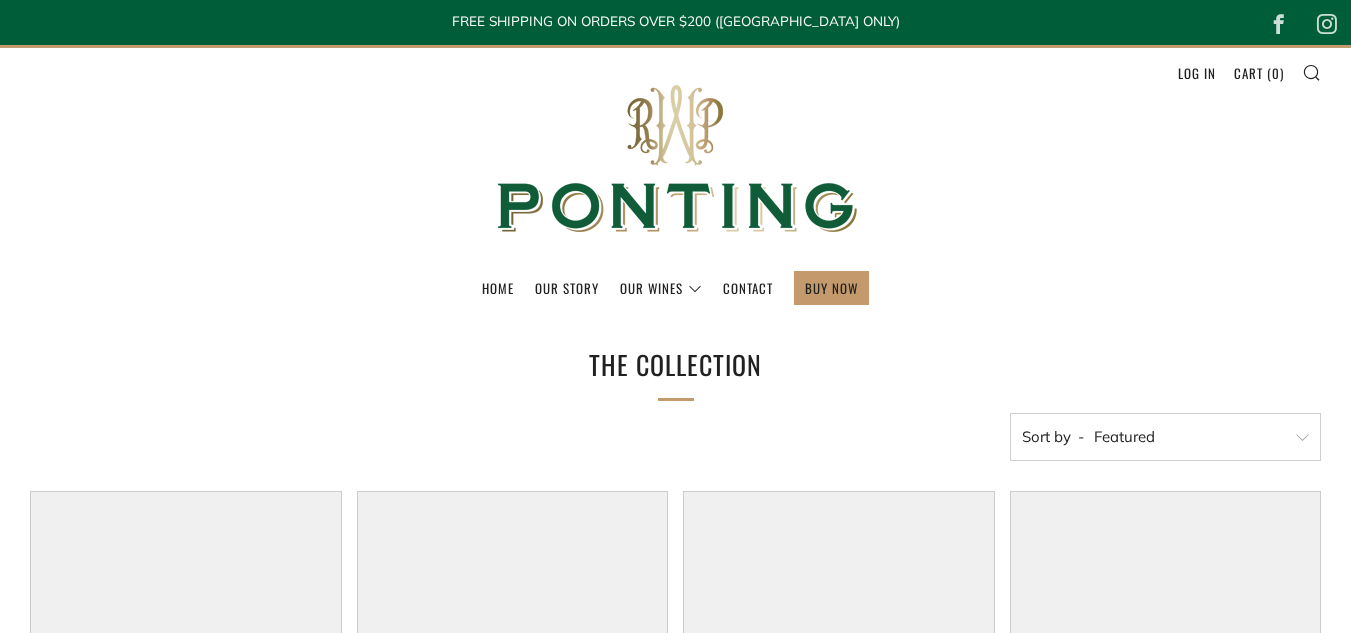 scroll, scrollTop: 0, scrollLeft: 0, axis: both 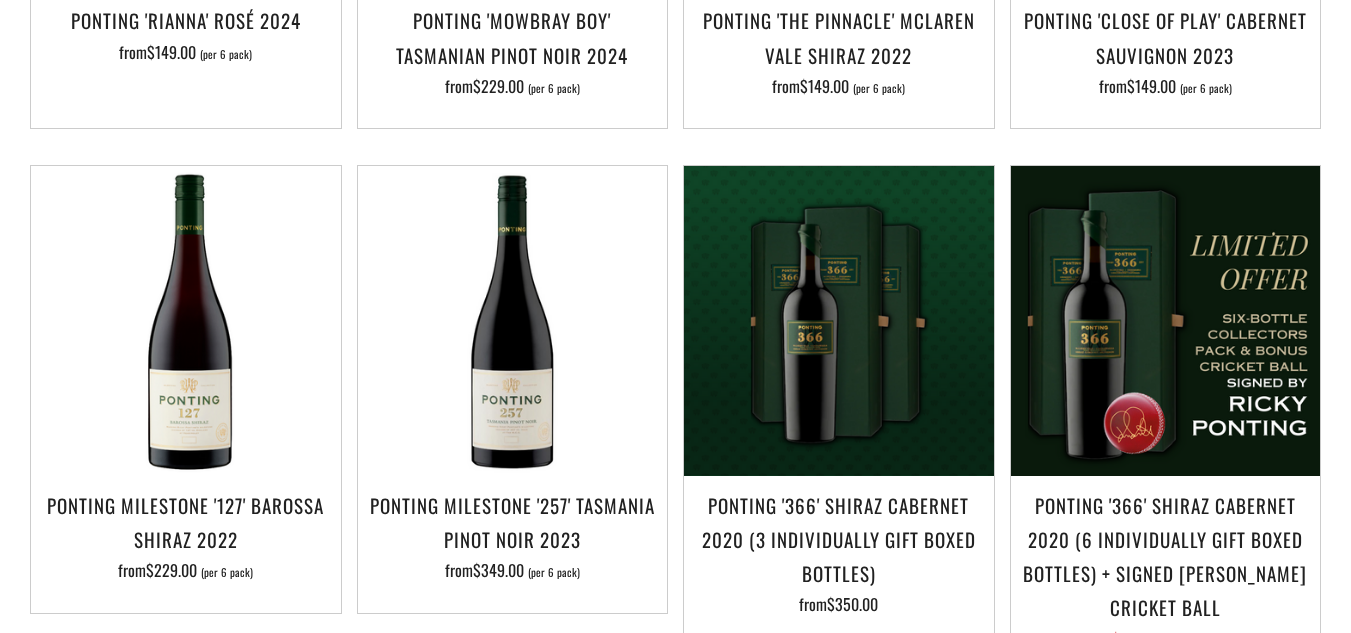 drag, startPoint x: 1355, startPoint y: 76, endPoint x: 1356, endPoint y: 268, distance: 192.00261 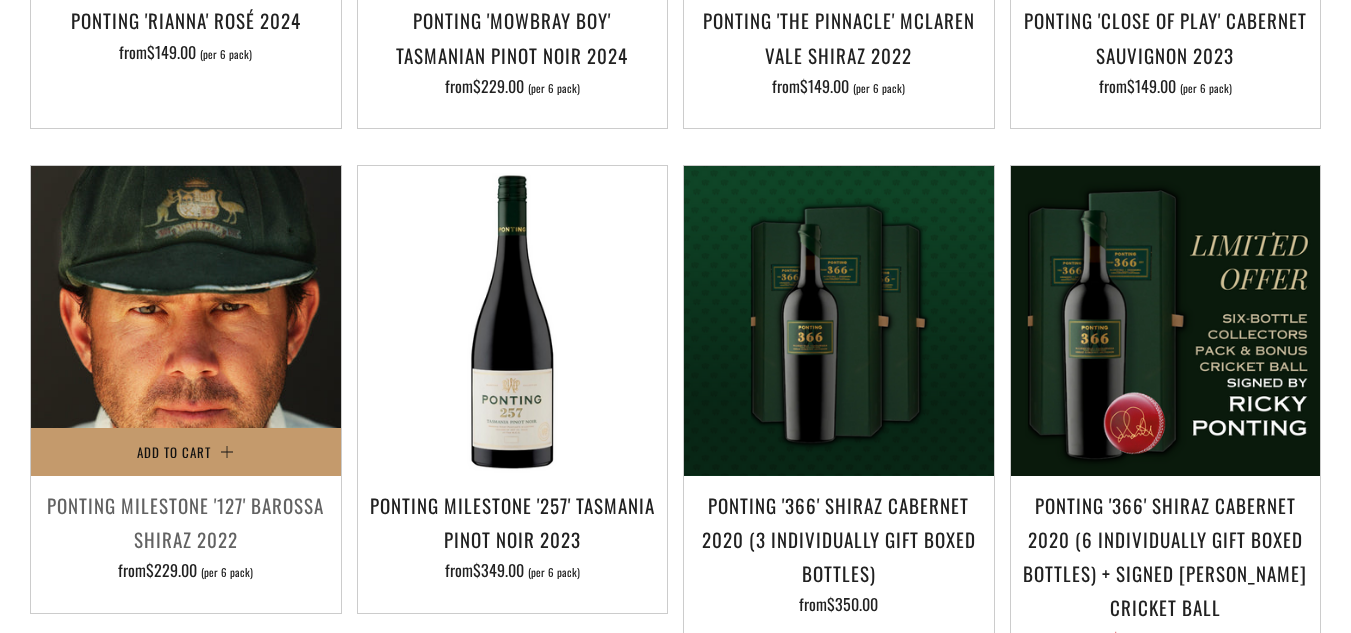 click at bounding box center (186, 321) 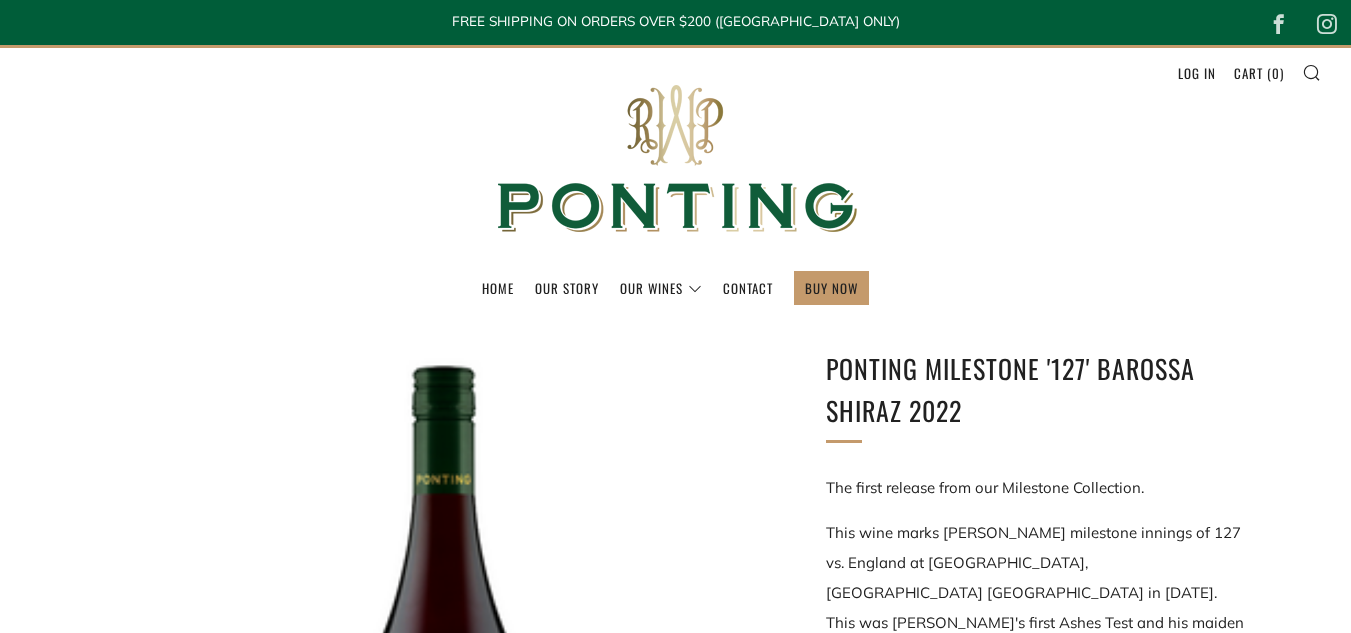 scroll, scrollTop: 0, scrollLeft: 0, axis: both 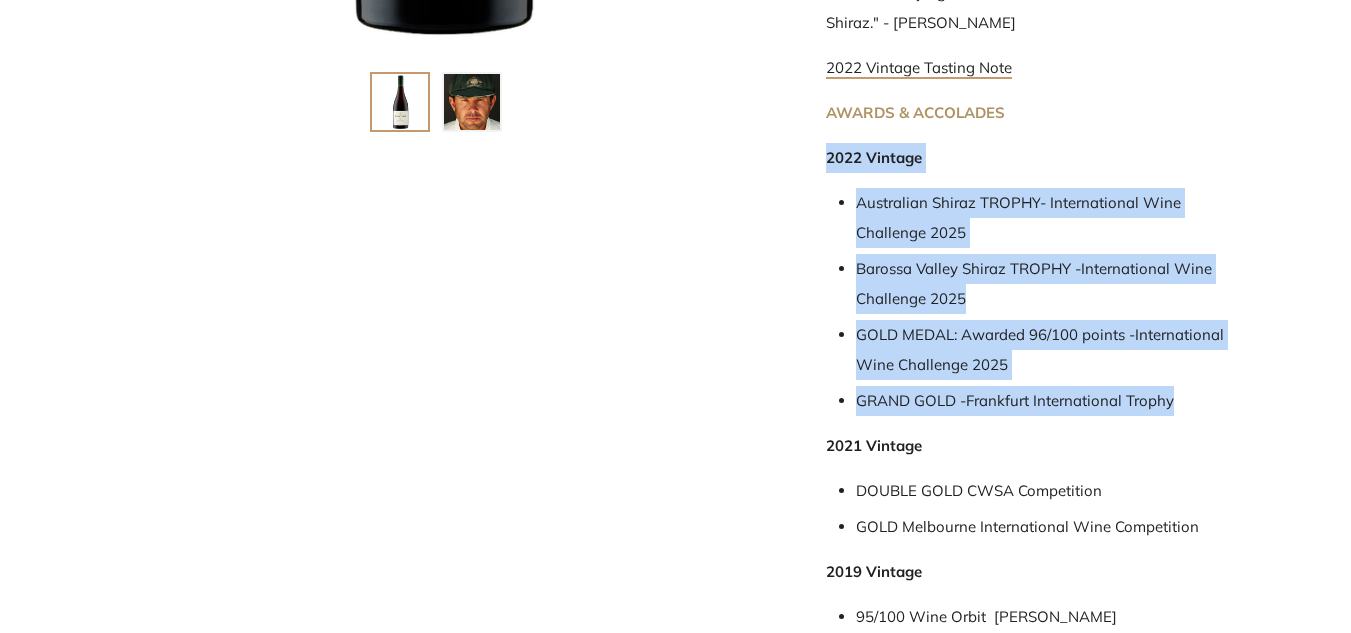 drag, startPoint x: 825, startPoint y: 96, endPoint x: 1194, endPoint y: 325, distance: 434.28333 